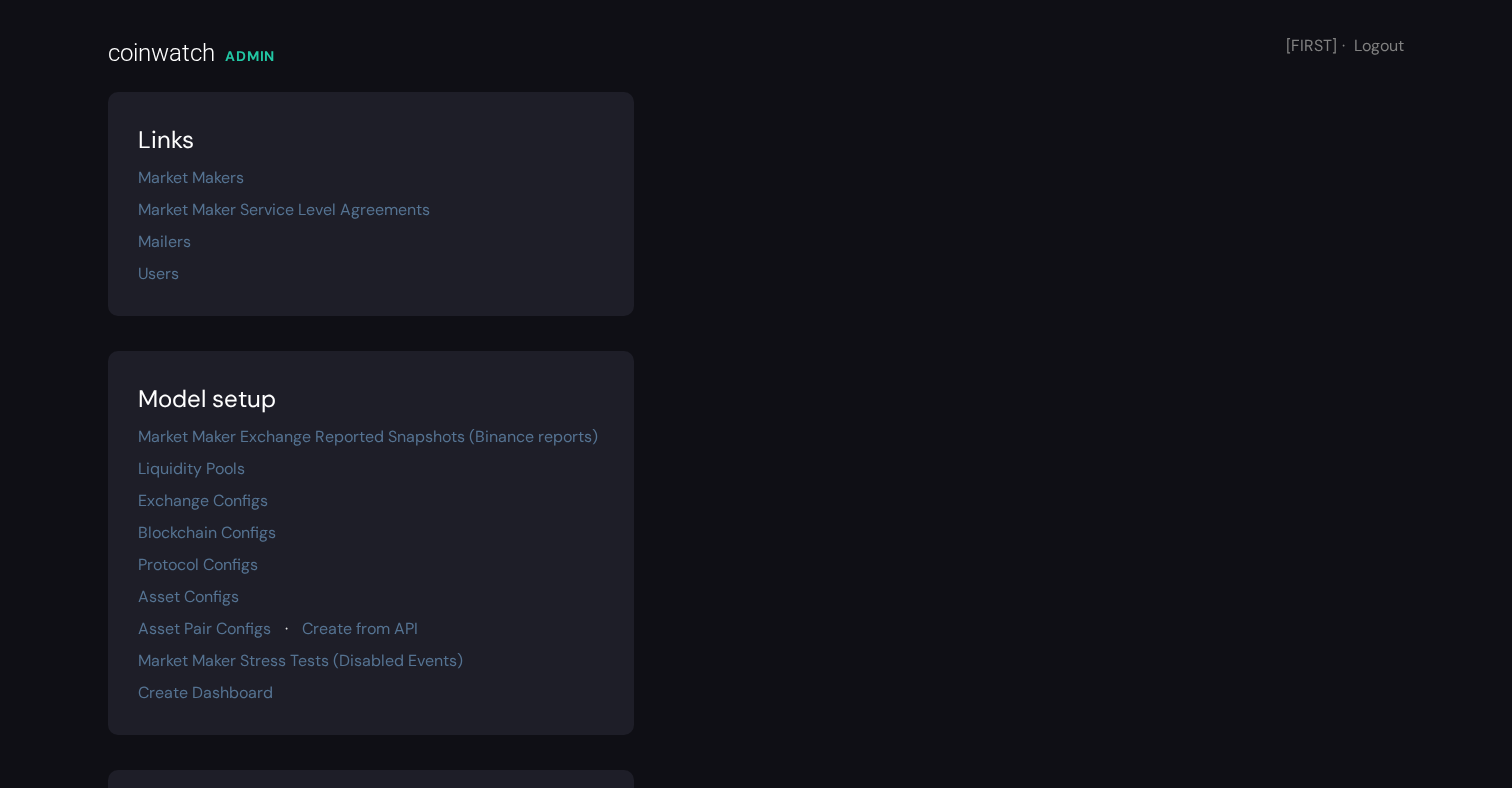 scroll, scrollTop: 0, scrollLeft: 0, axis: both 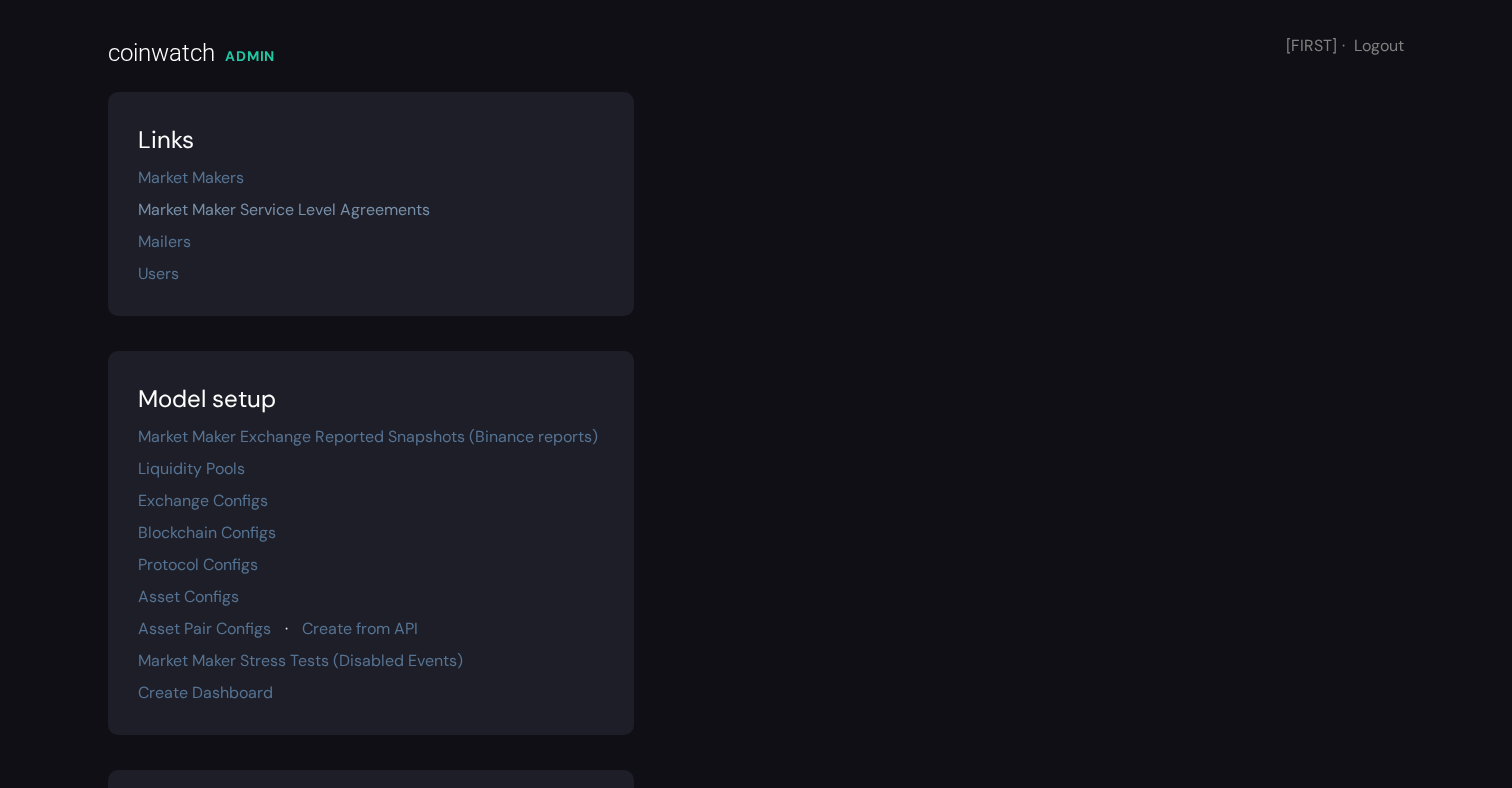 click on "Market Maker Service Level Agreements" at bounding box center [284, 209] 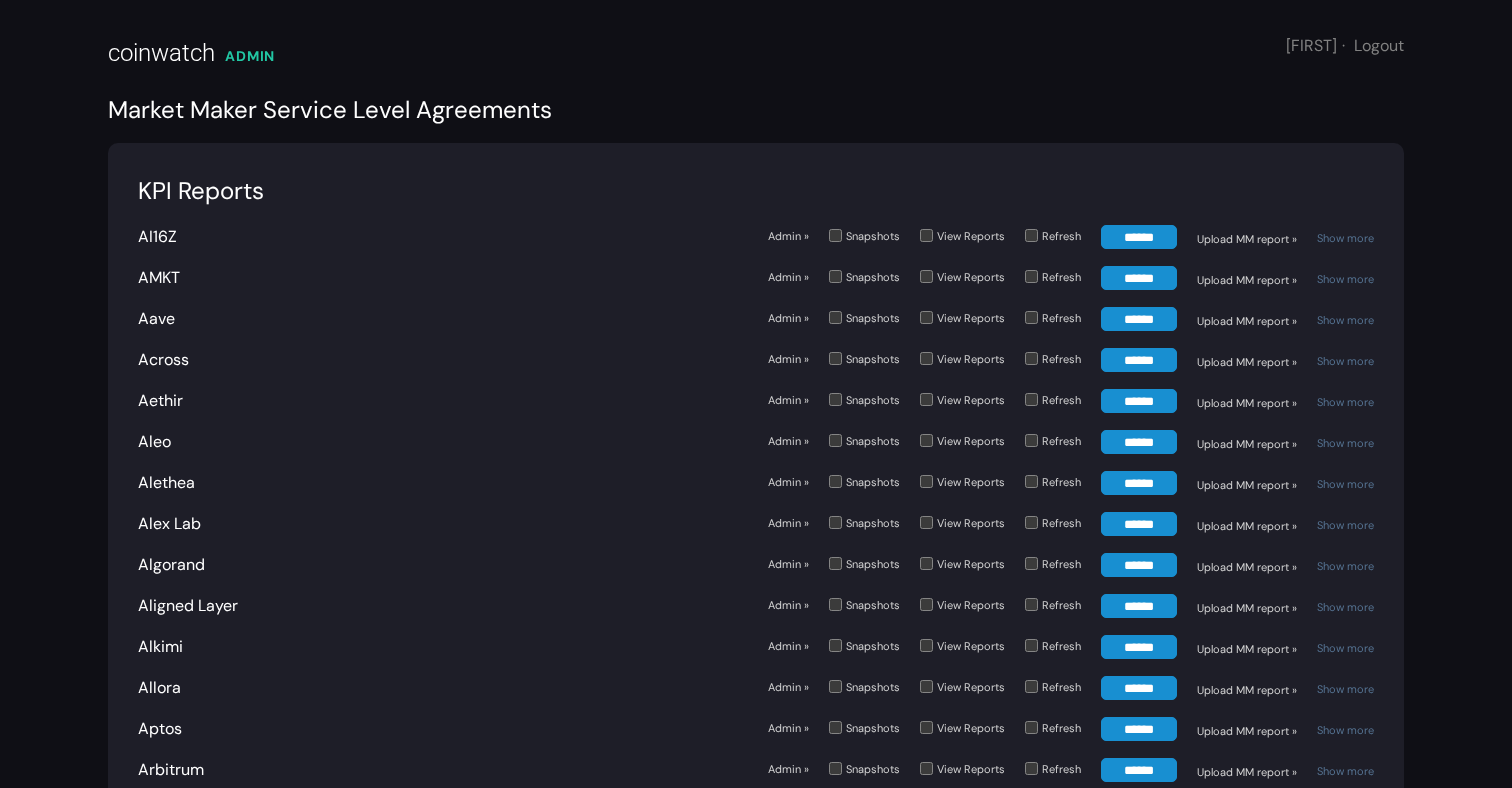 scroll, scrollTop: 6838, scrollLeft: 0, axis: vertical 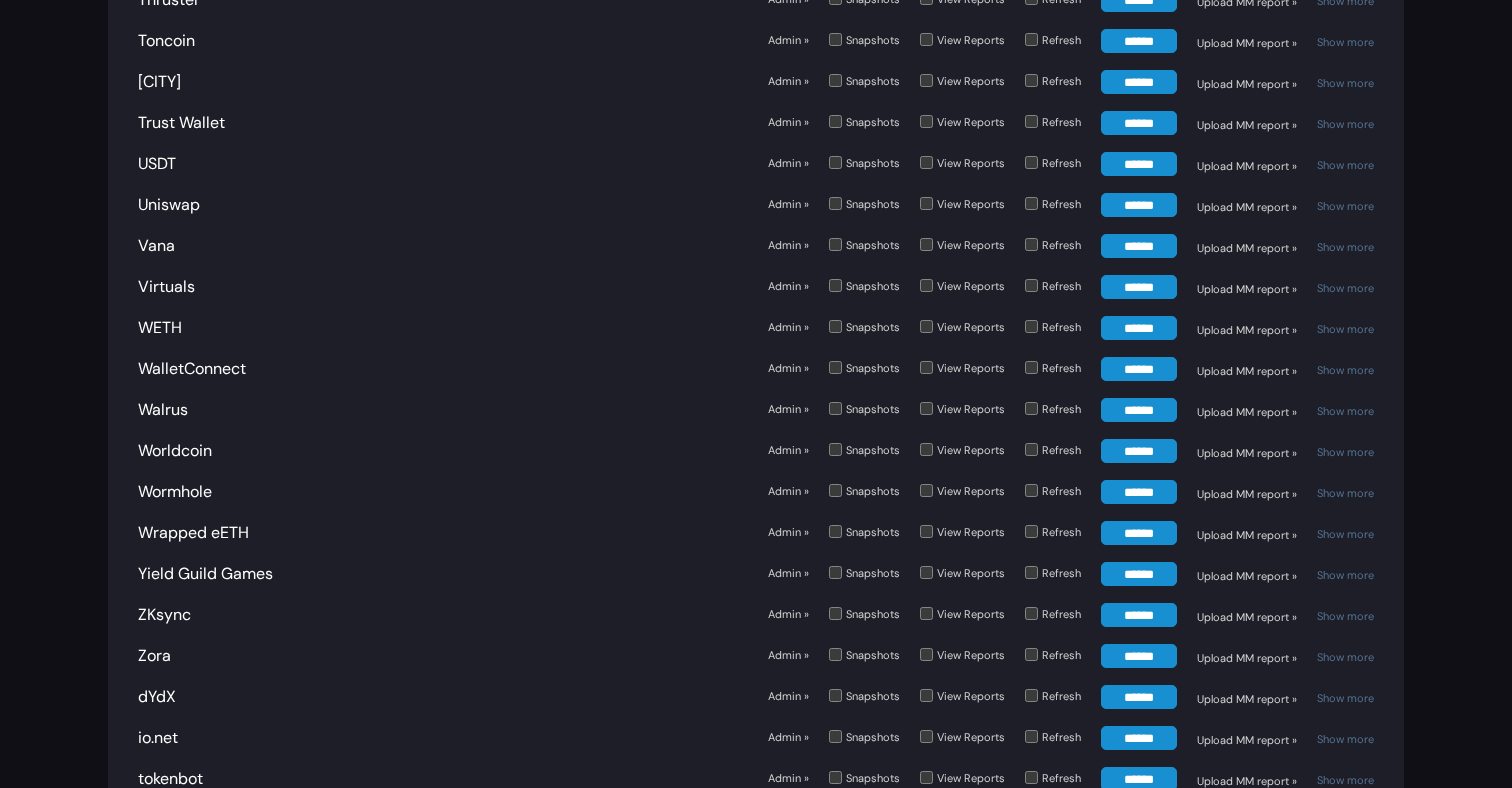 click on "Admin »" at bounding box center [788, 655] 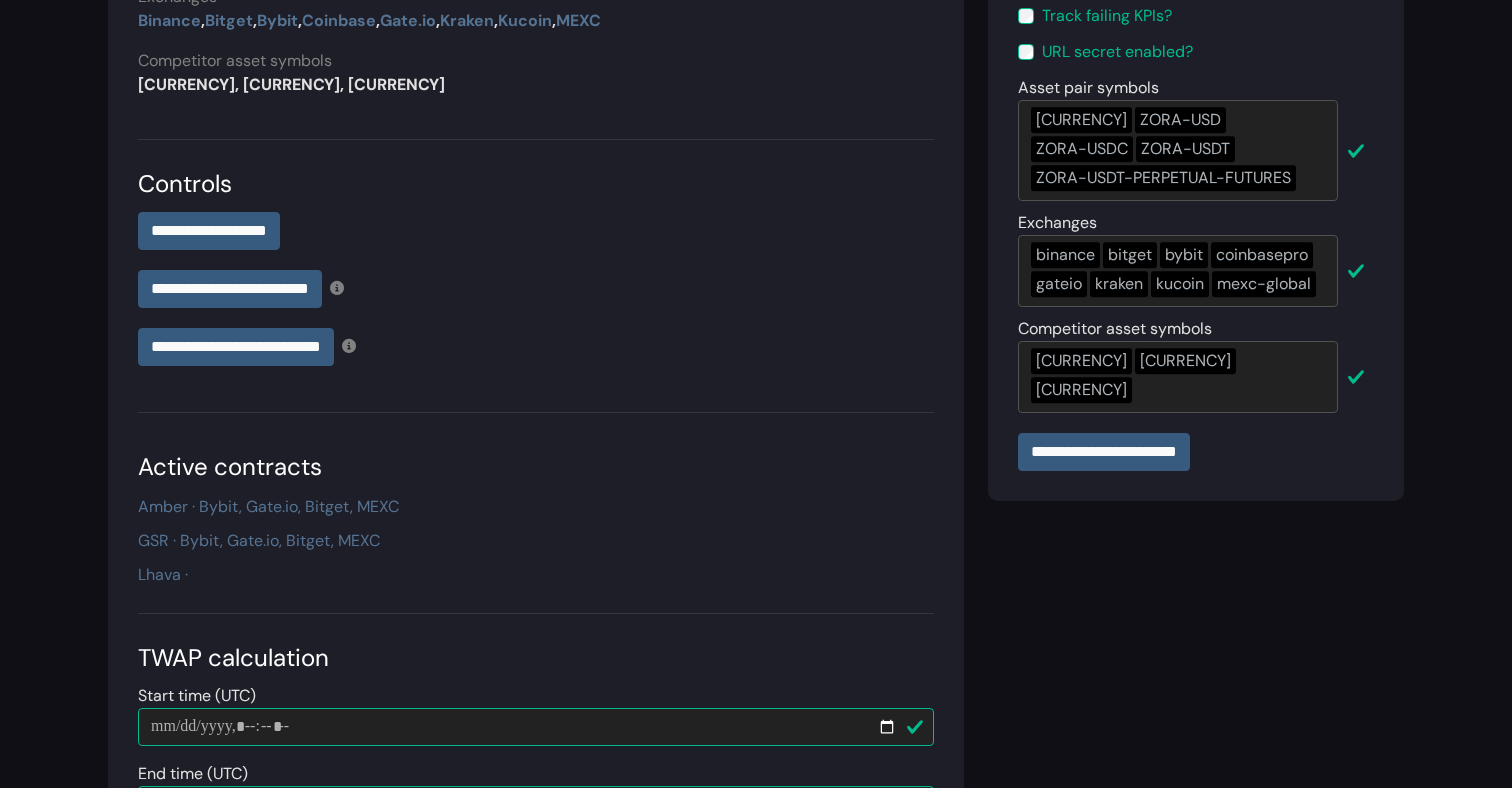 scroll, scrollTop: 360, scrollLeft: 0, axis: vertical 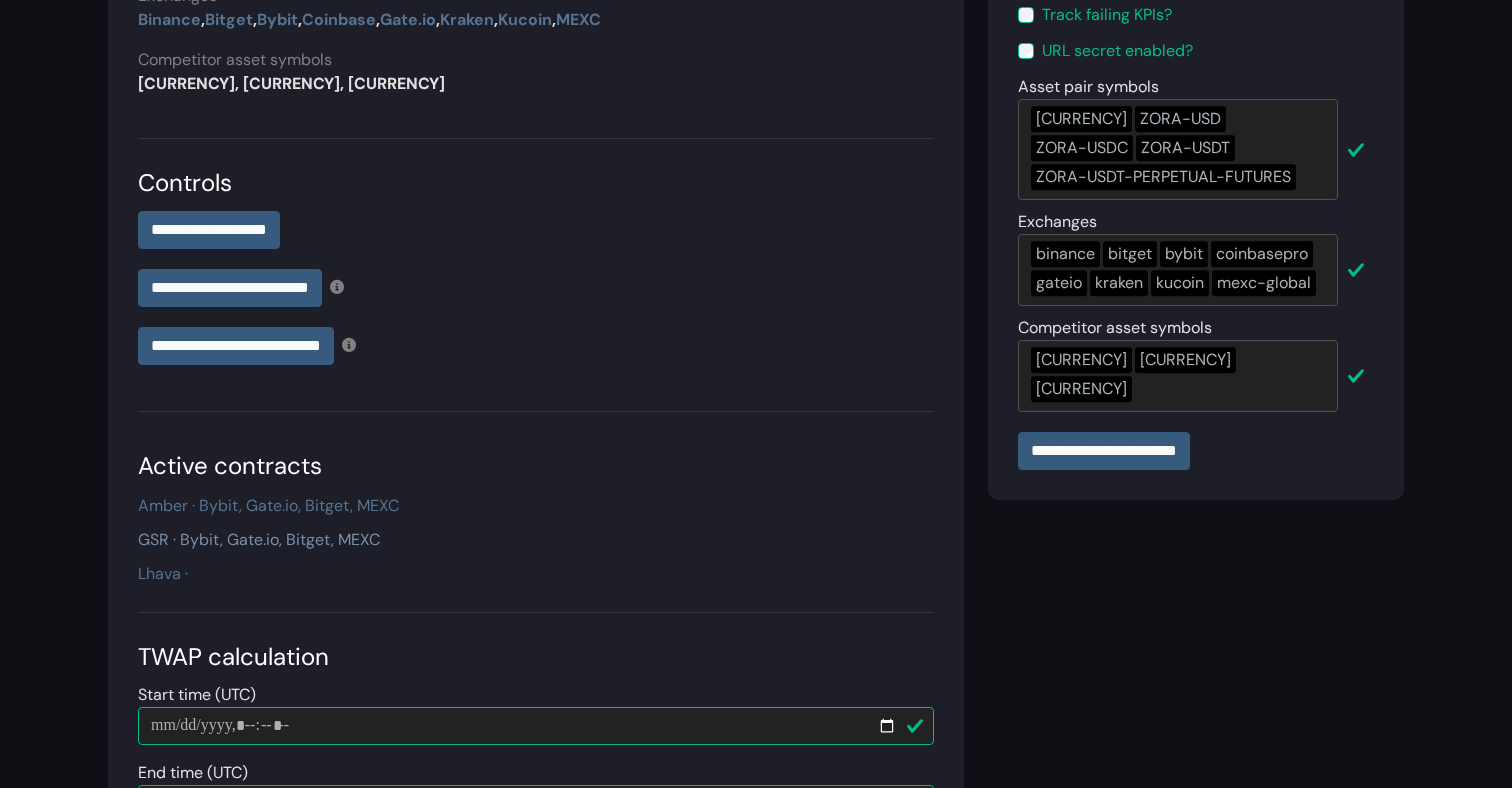 click on "GSR · Bybit, Gate.io, Bitget, MEXC" at bounding box center (259, 539) 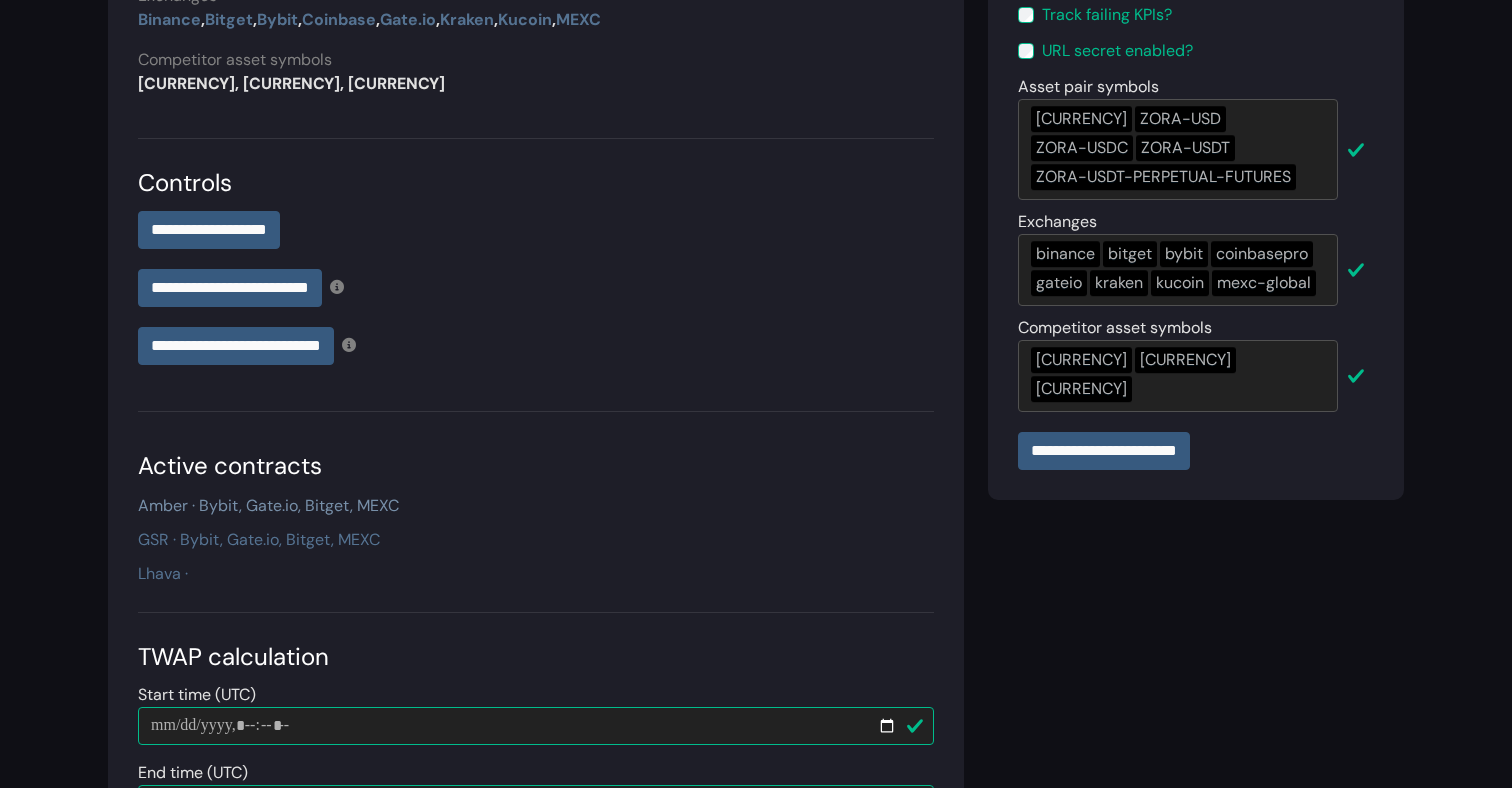 click on "Amber · Bybit, Gate.io, Bitget, MEXC" at bounding box center [268, 505] 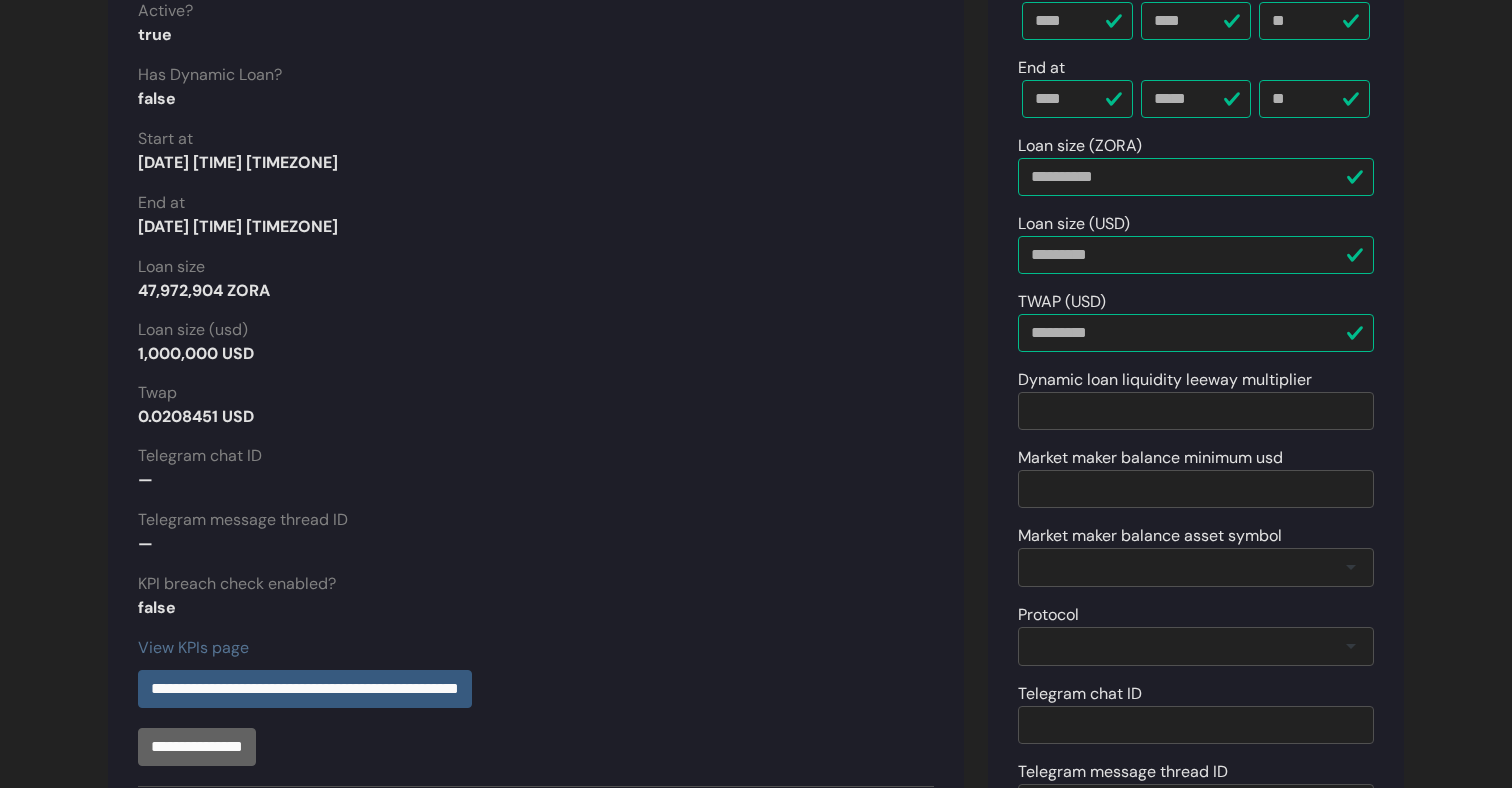 scroll, scrollTop: 657, scrollLeft: 0, axis: vertical 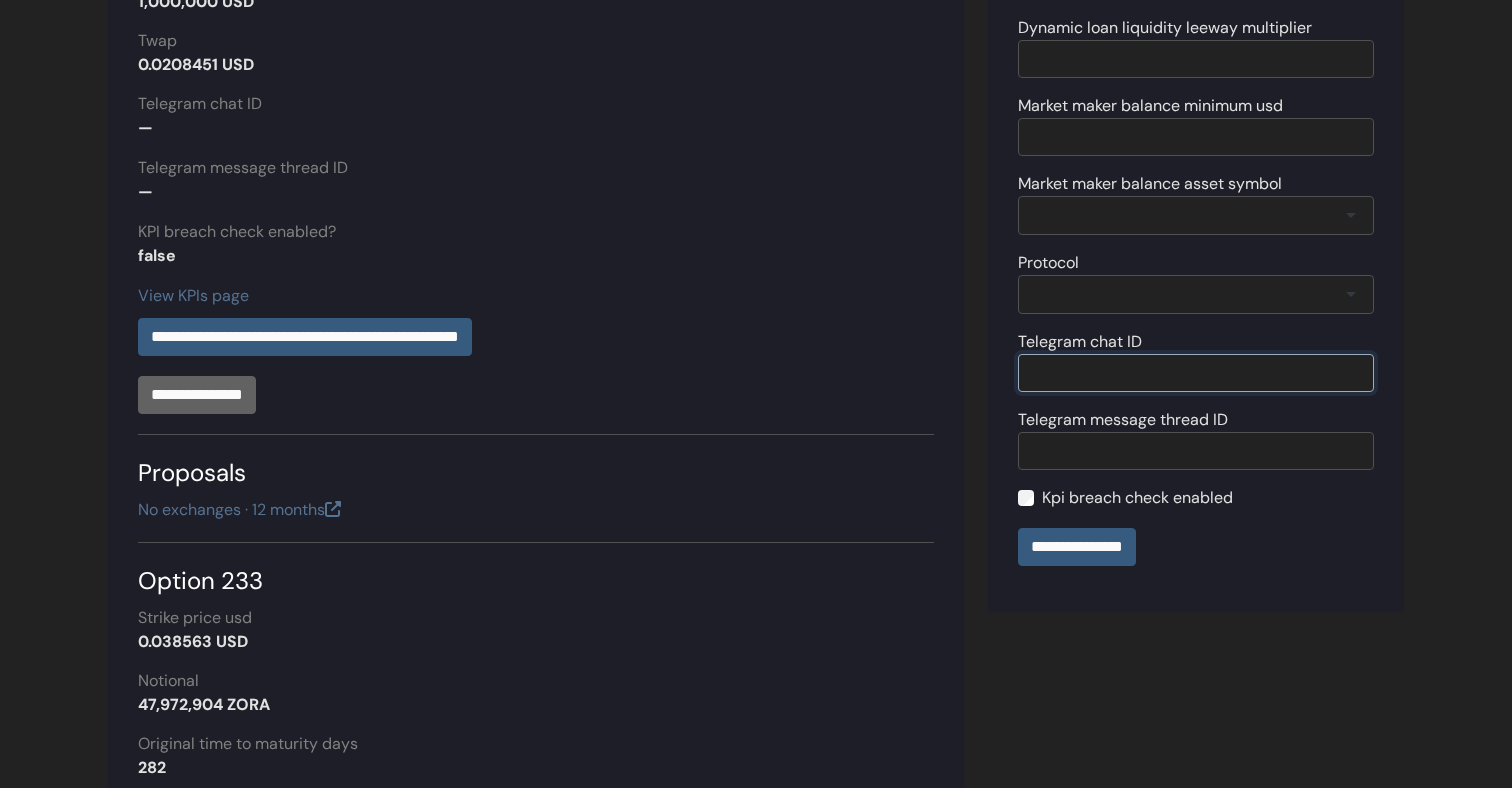 click on "Telegram chat ID" at bounding box center [1196, 373] 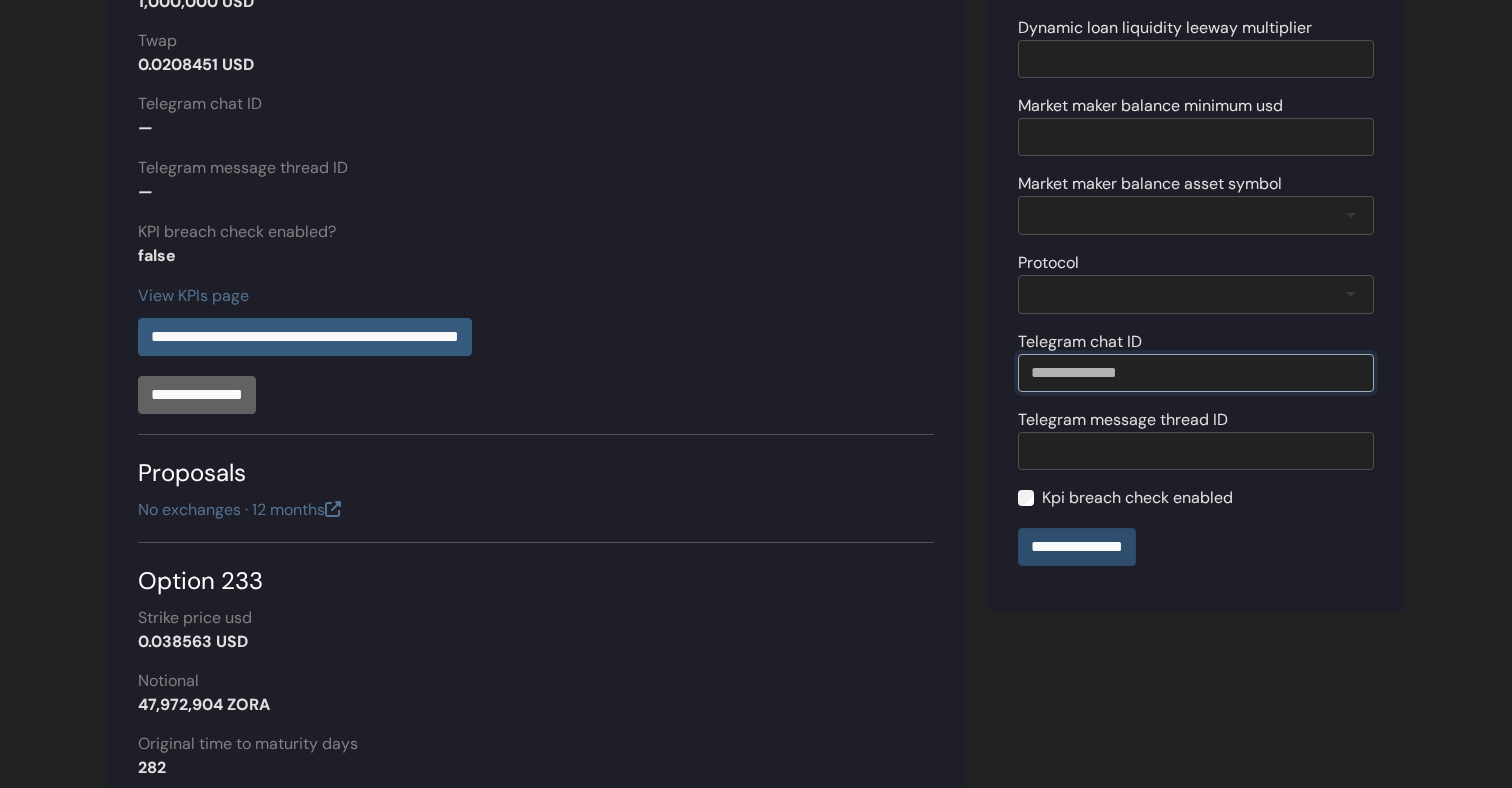 type on "**********" 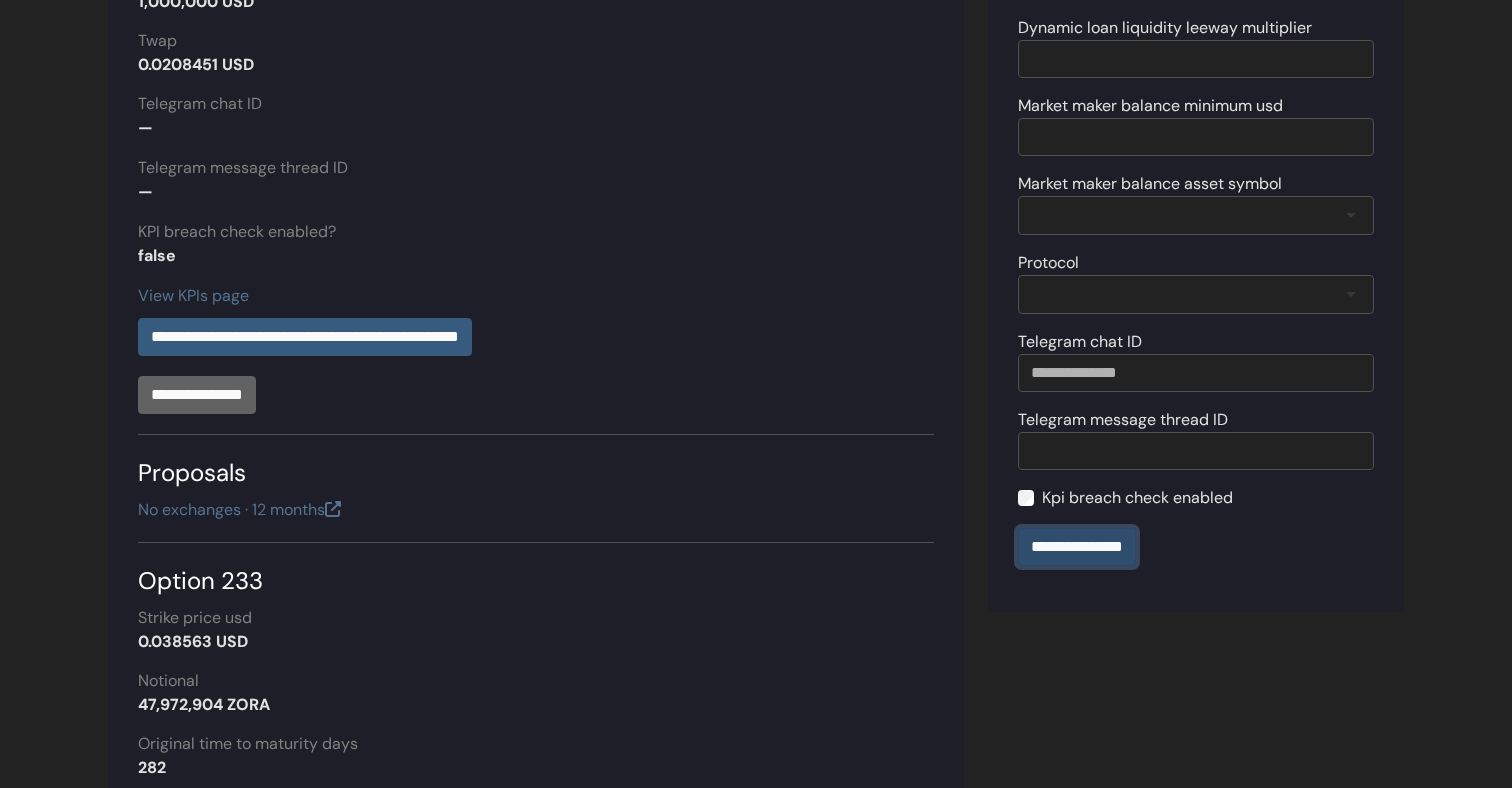 click on "**********" at bounding box center [1077, 547] 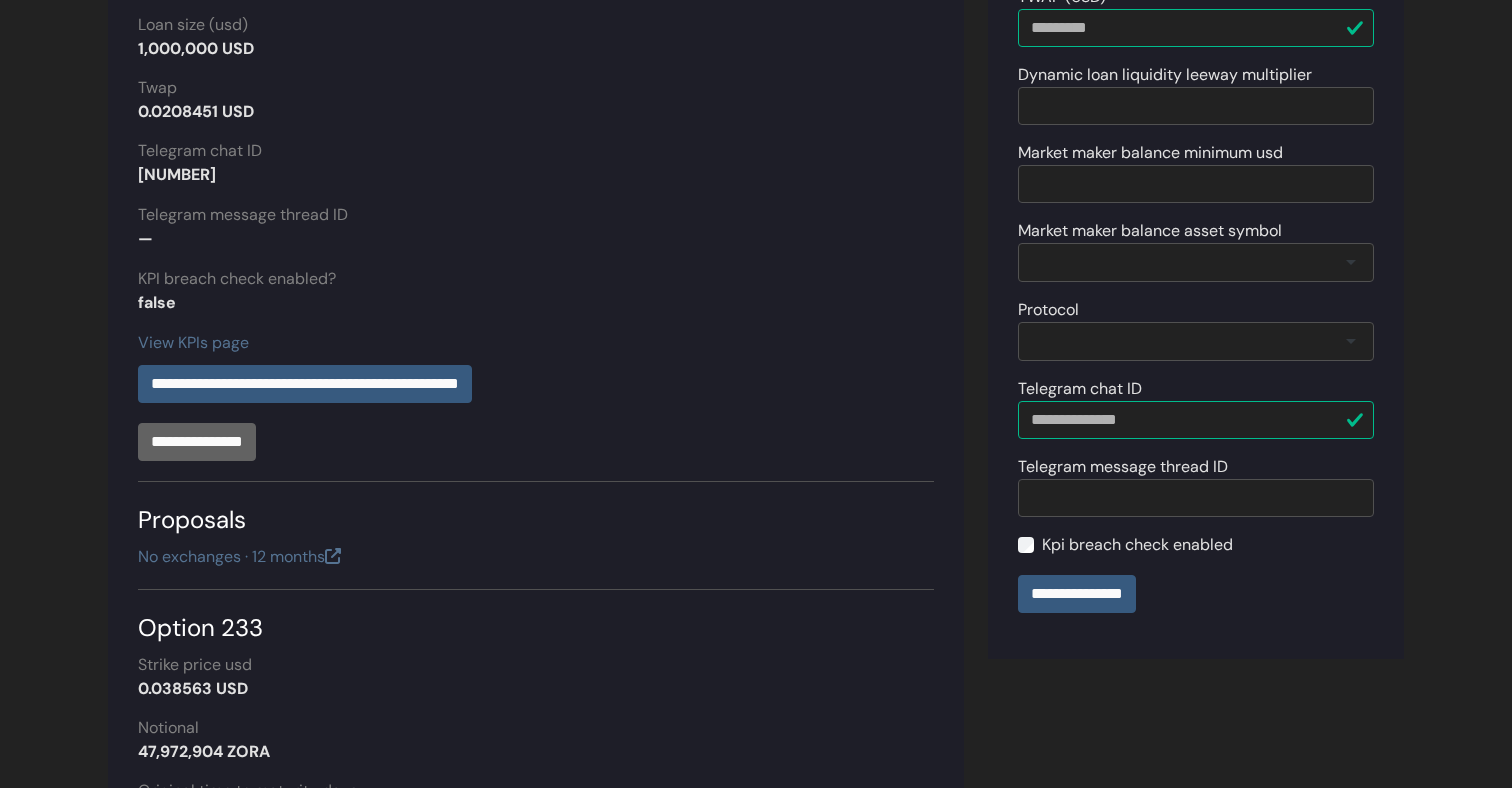 scroll, scrollTop: 844, scrollLeft: 0, axis: vertical 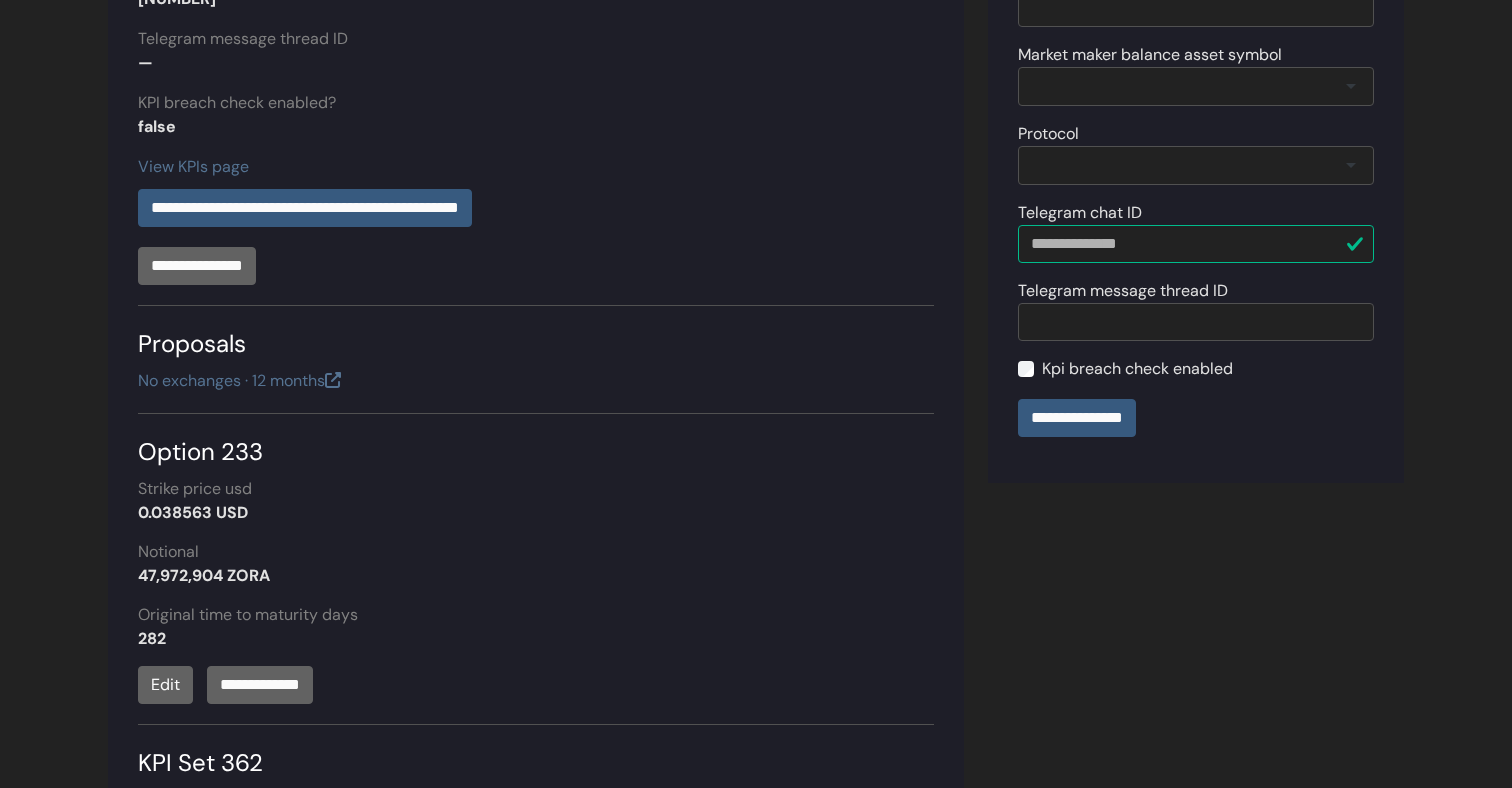 click on "**********" at bounding box center [1196, -54] 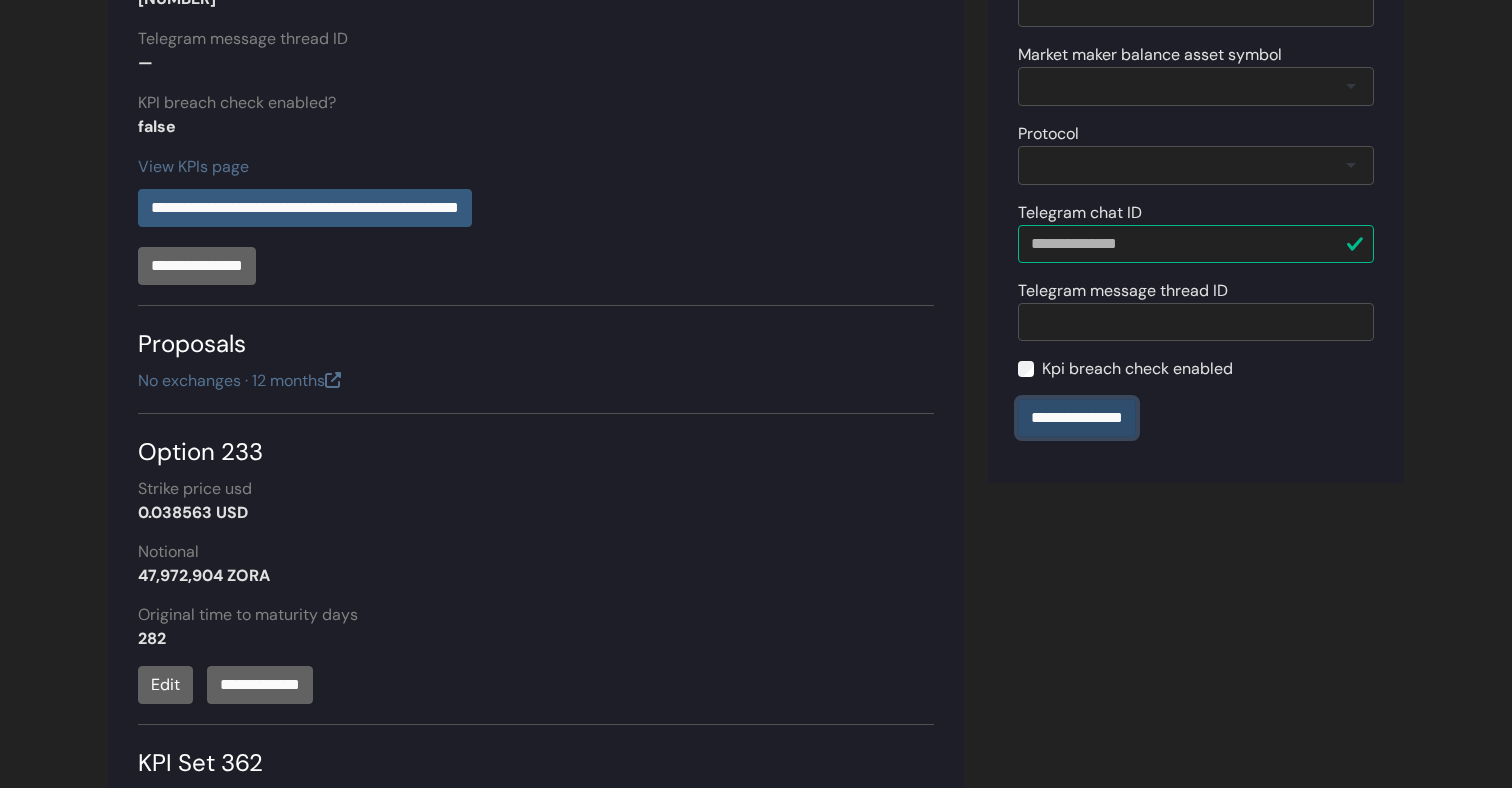 click on "**********" at bounding box center [1077, 418] 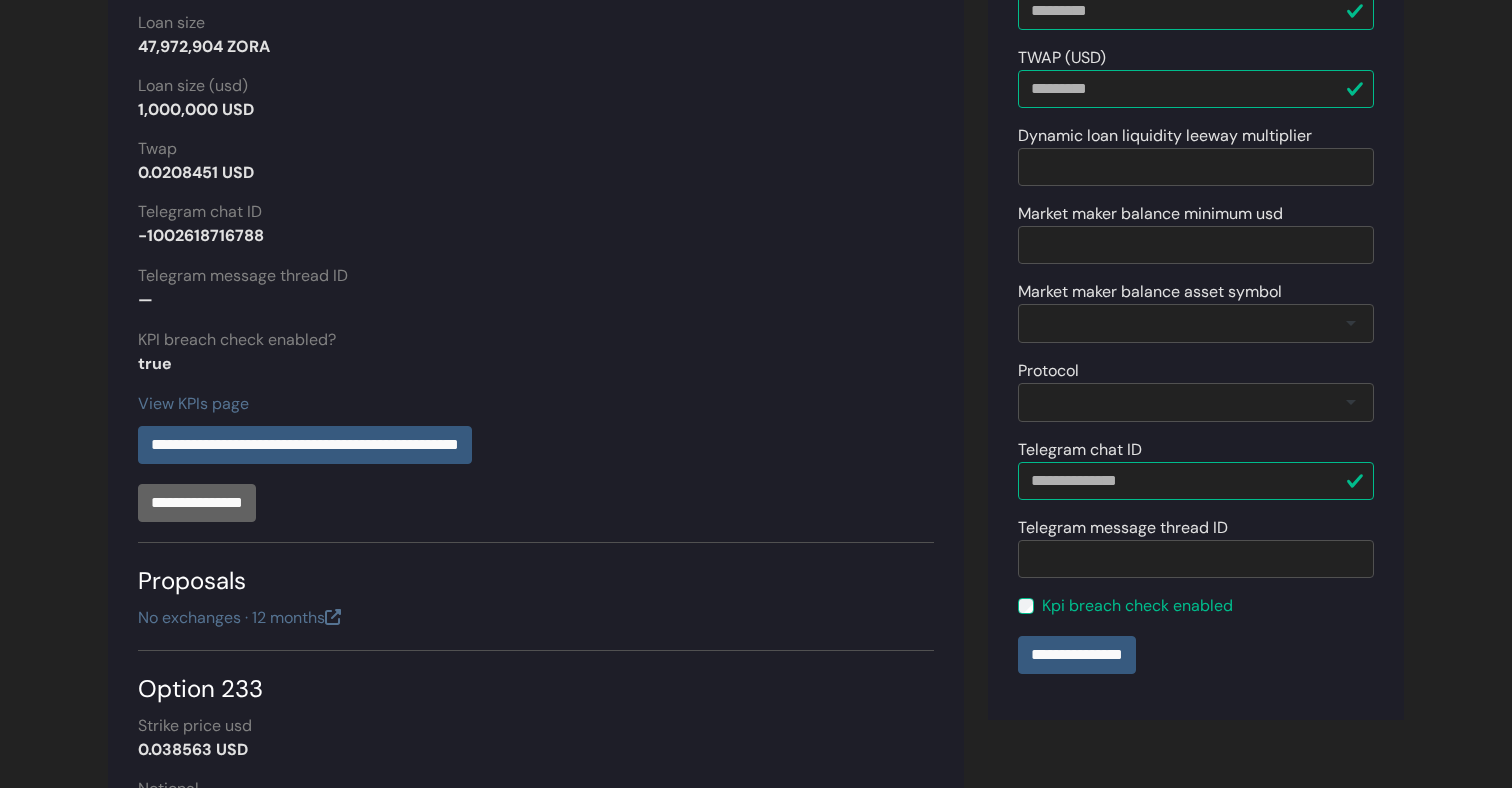 scroll, scrollTop: 674, scrollLeft: 0, axis: vertical 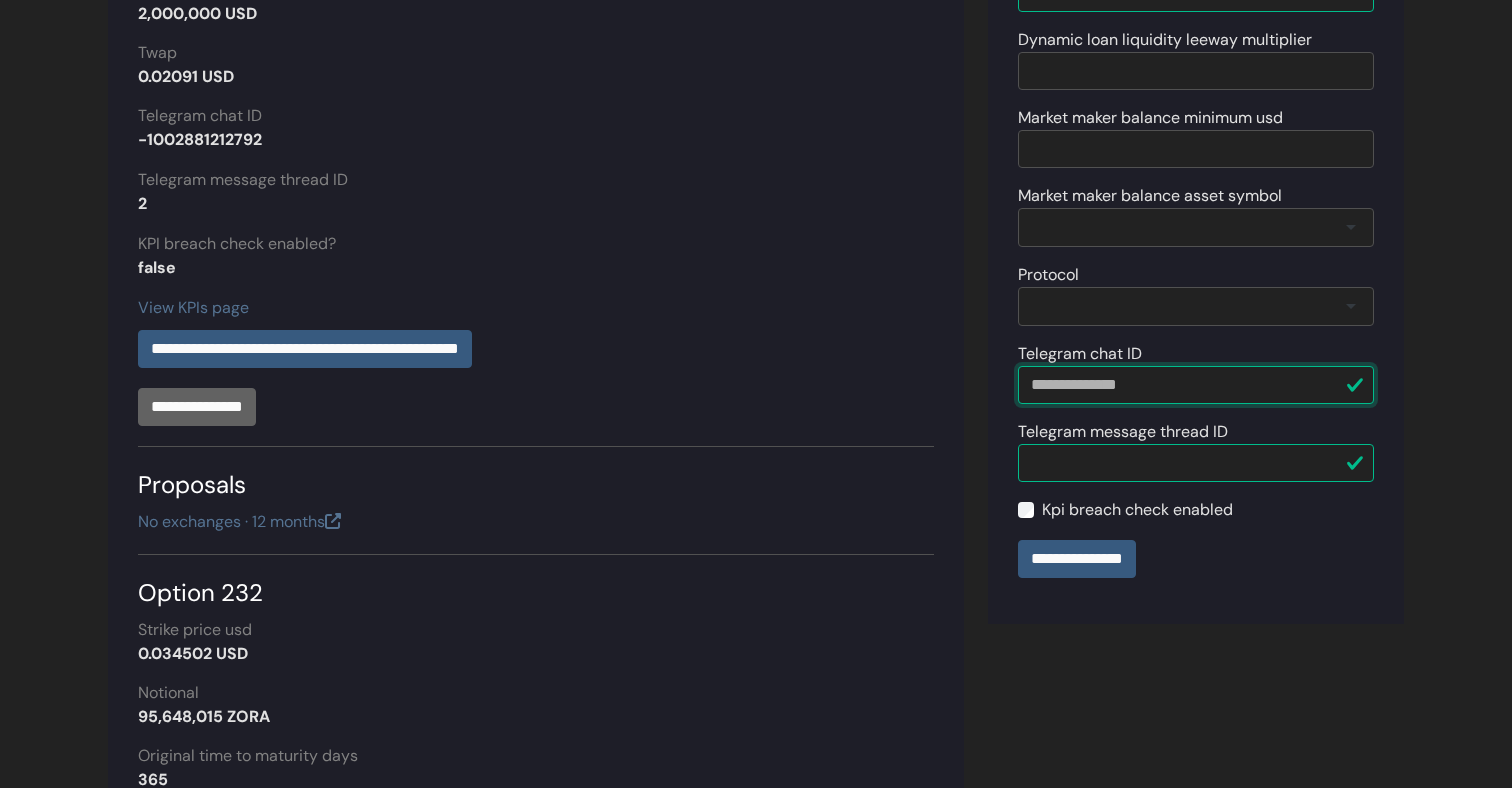 click on "**********" at bounding box center [1196, 385] 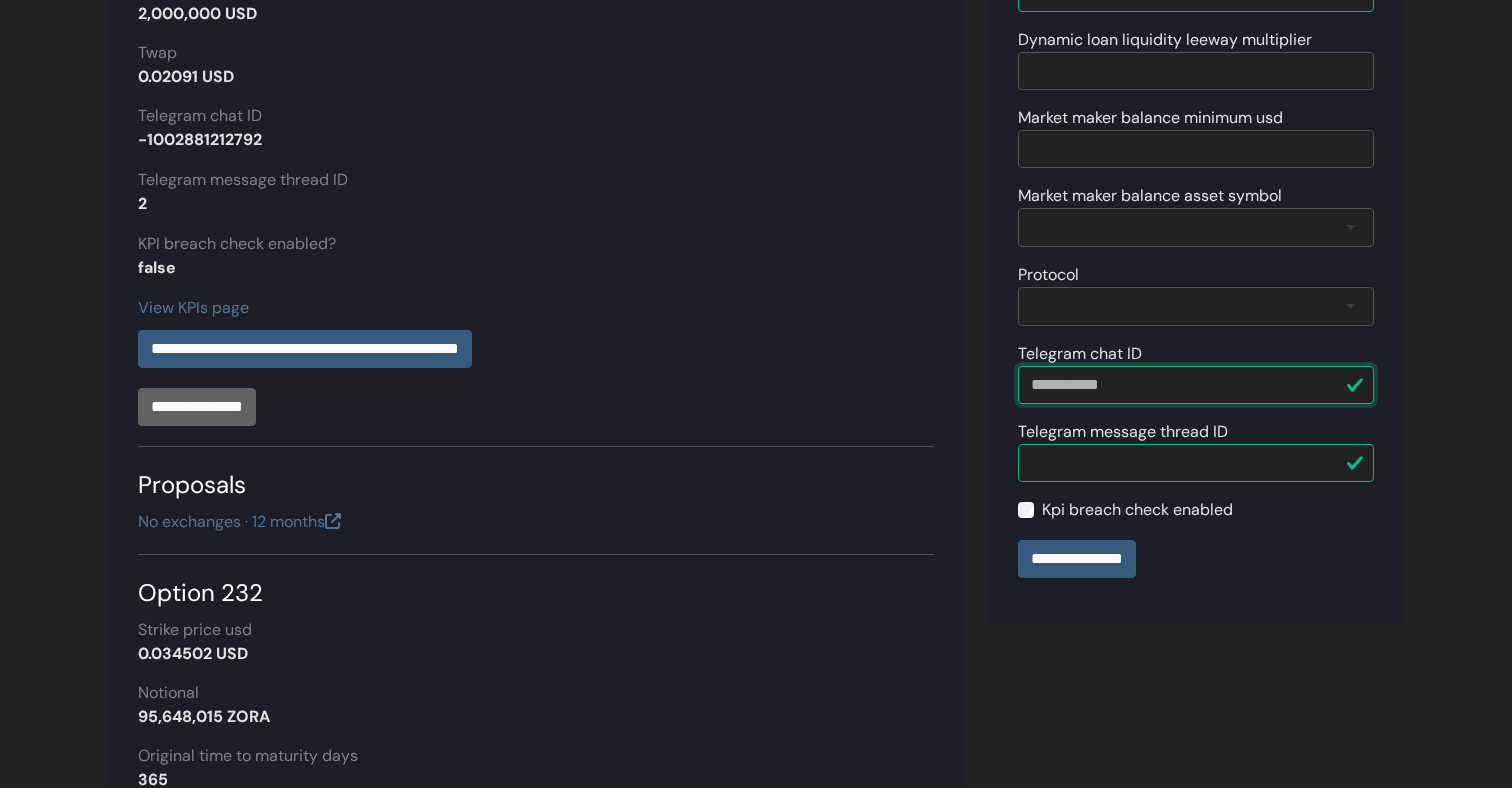 type on "**********" 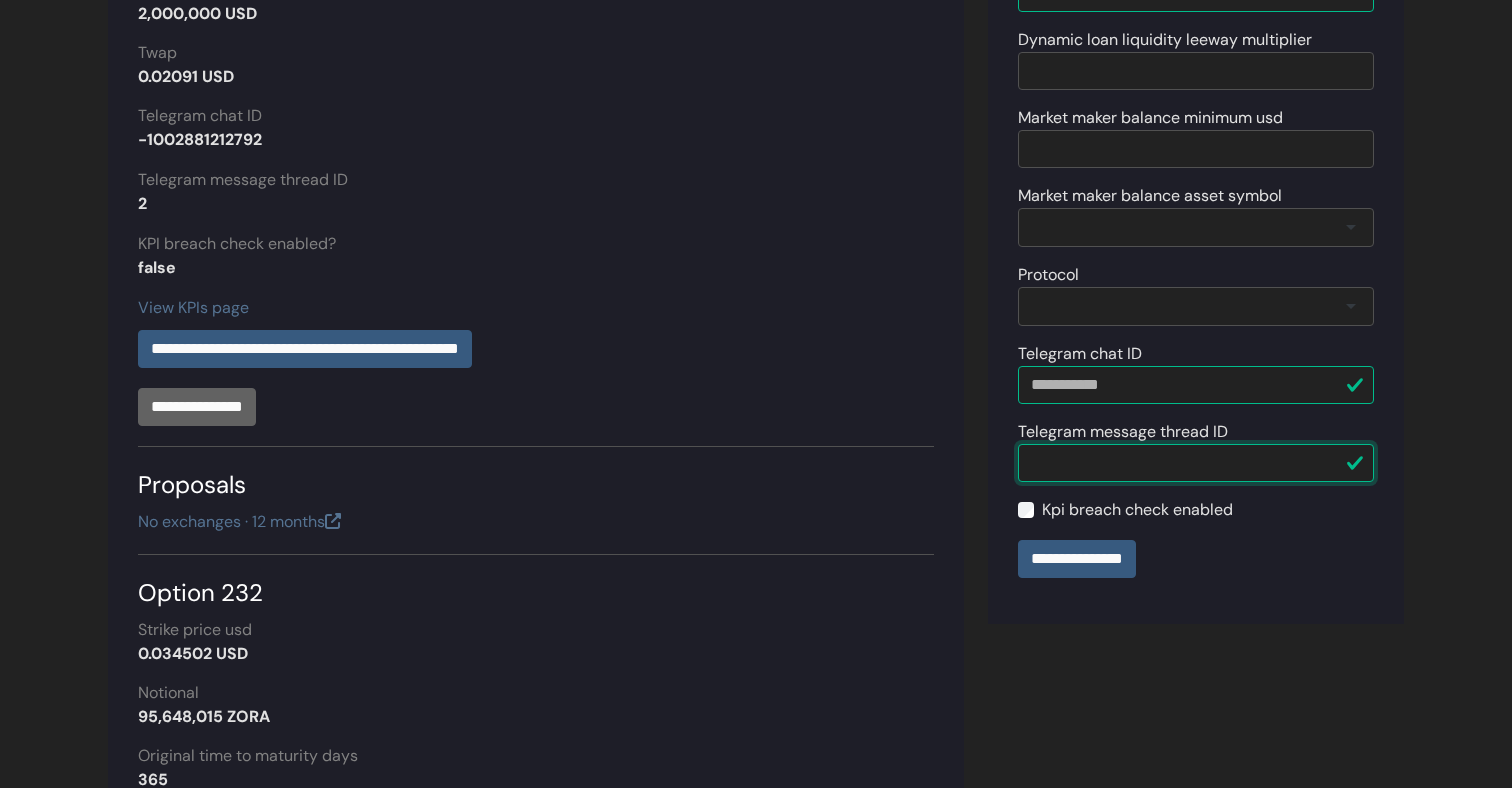 click on "*" at bounding box center (1196, 463) 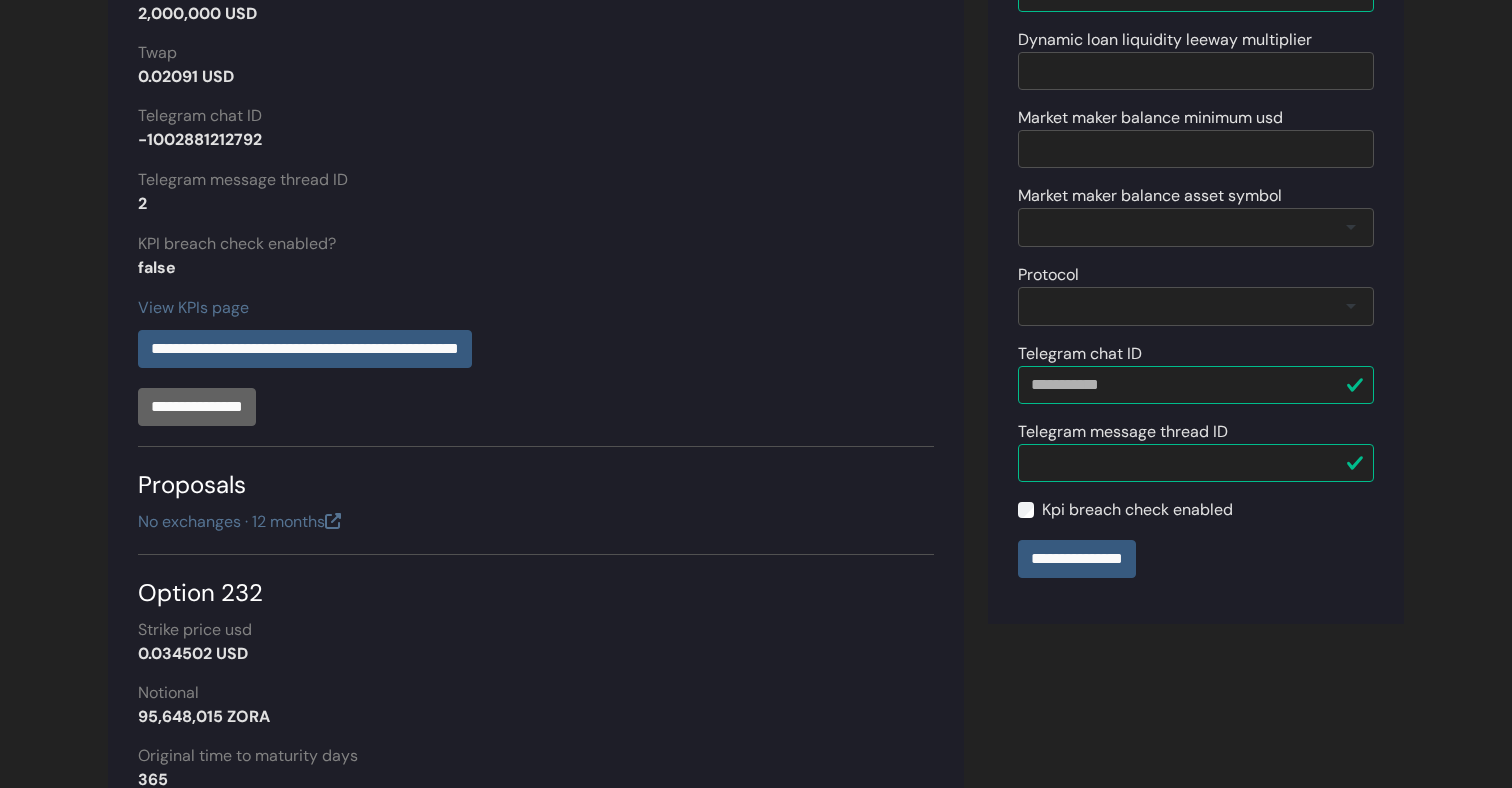 click on "Kpi breach check enabled" at bounding box center [1137, 510] 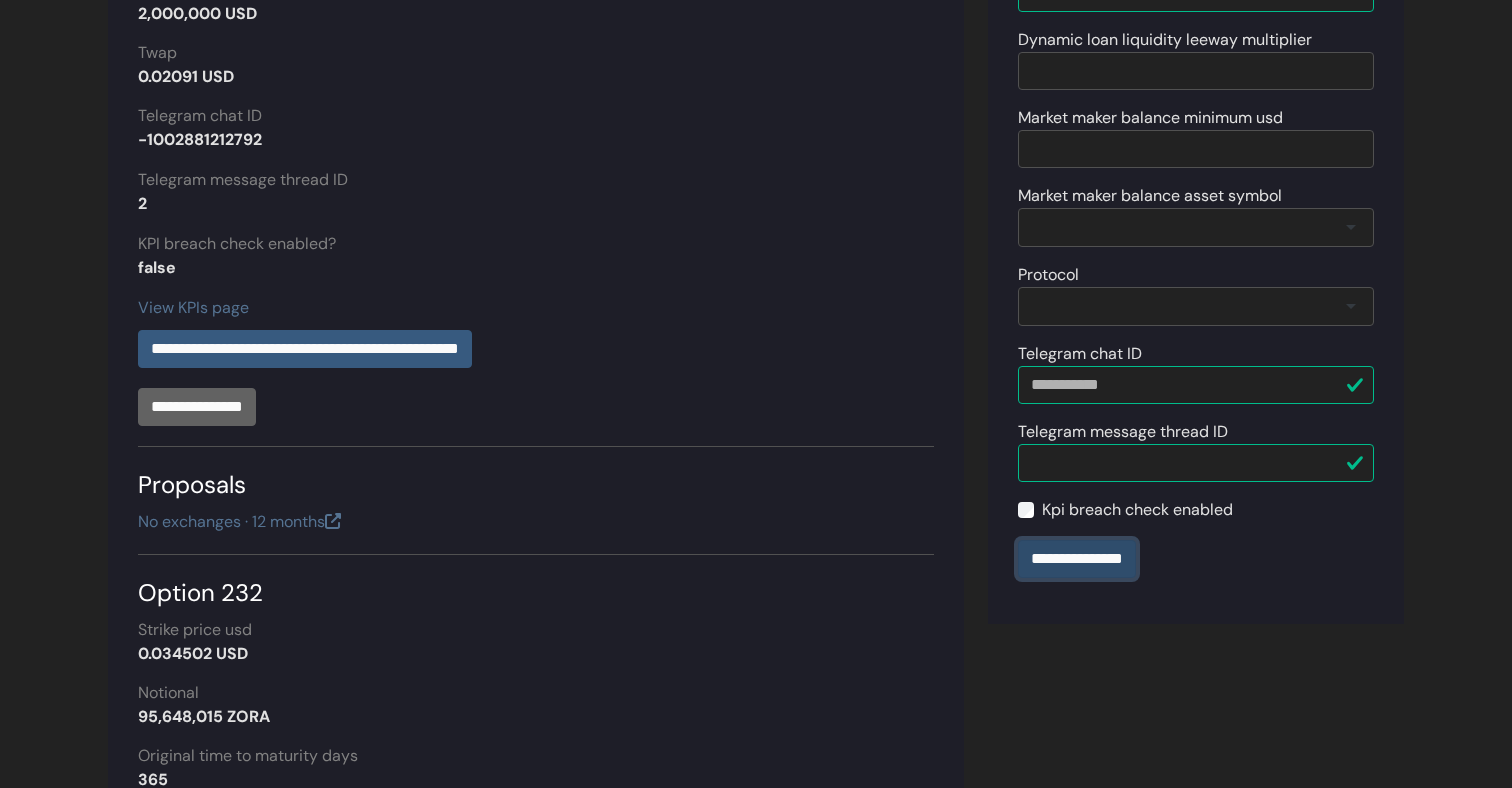 click on "**********" at bounding box center [1077, 559] 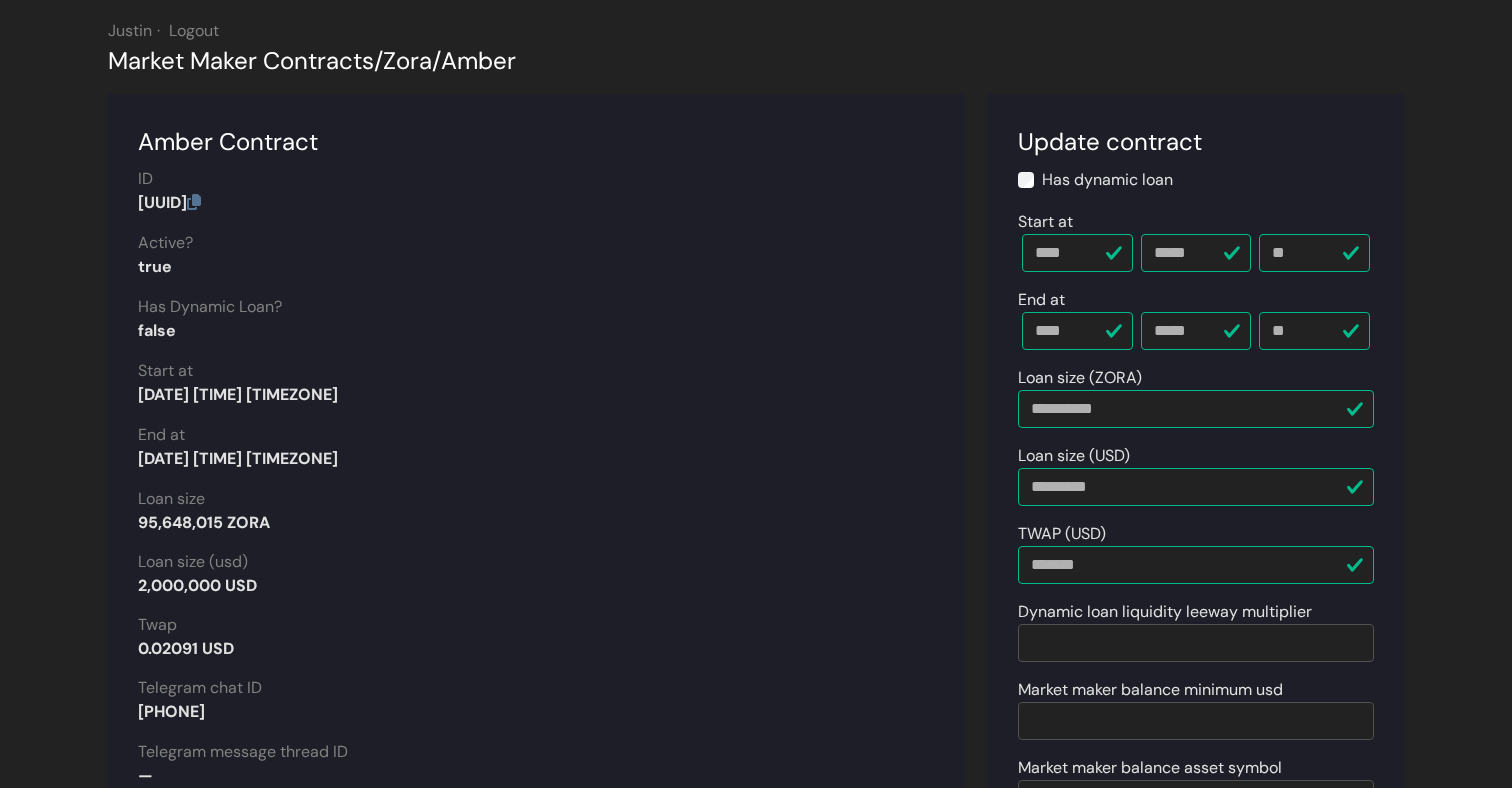 scroll, scrollTop: 692, scrollLeft: 0, axis: vertical 